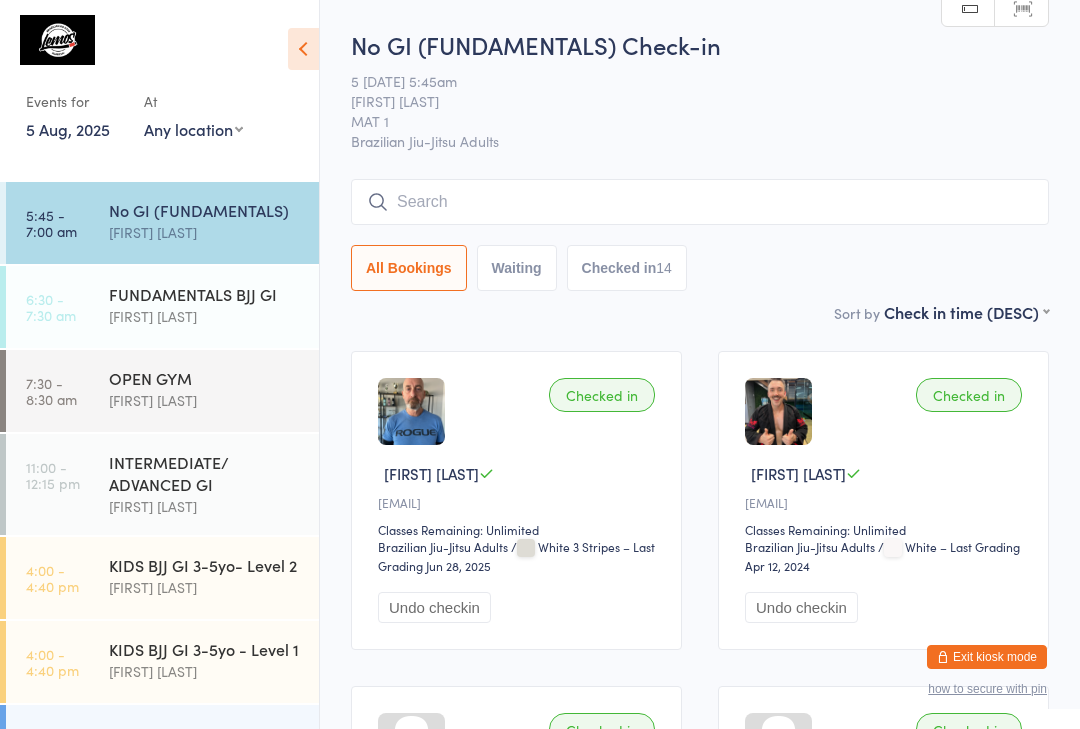 scroll, scrollTop: 181, scrollLeft: 0, axis: vertical 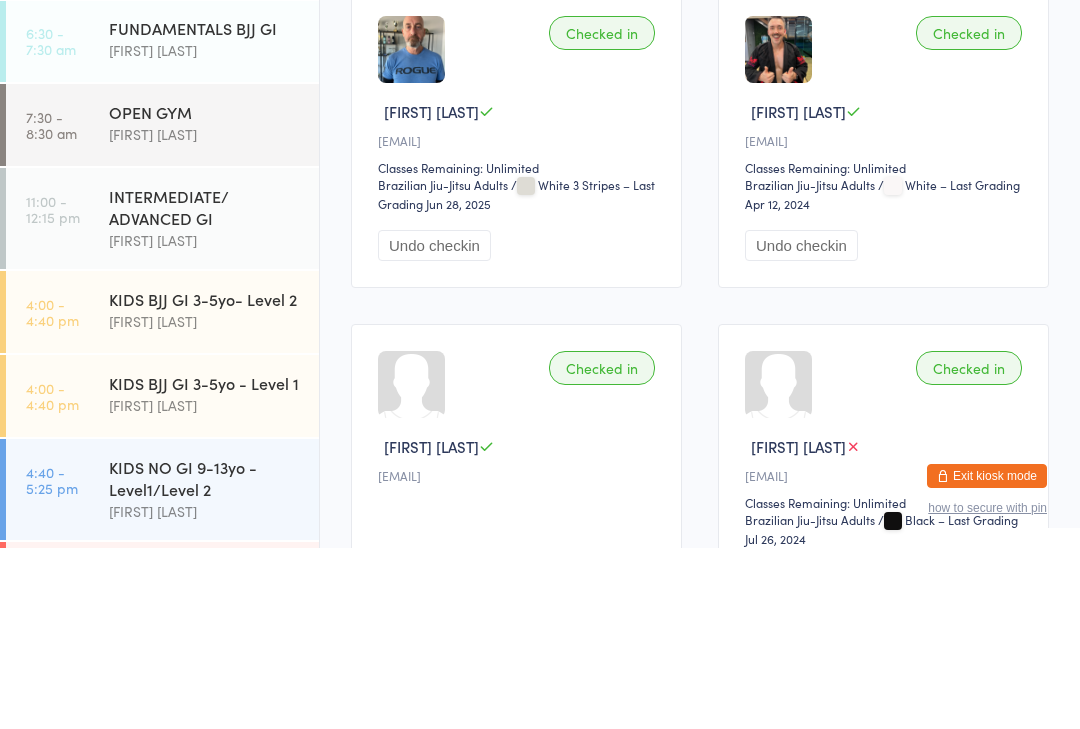 click on "INTERMEDIATE/ ADVANCED GI" at bounding box center (205, 388) 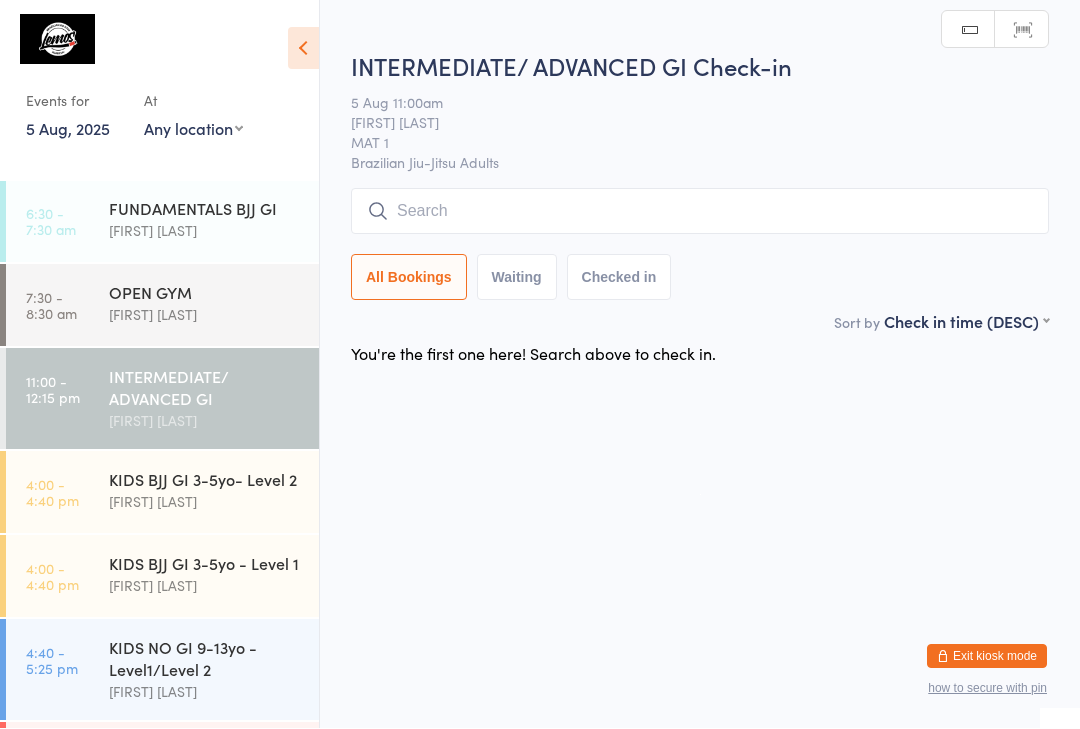 click at bounding box center (700, 212) 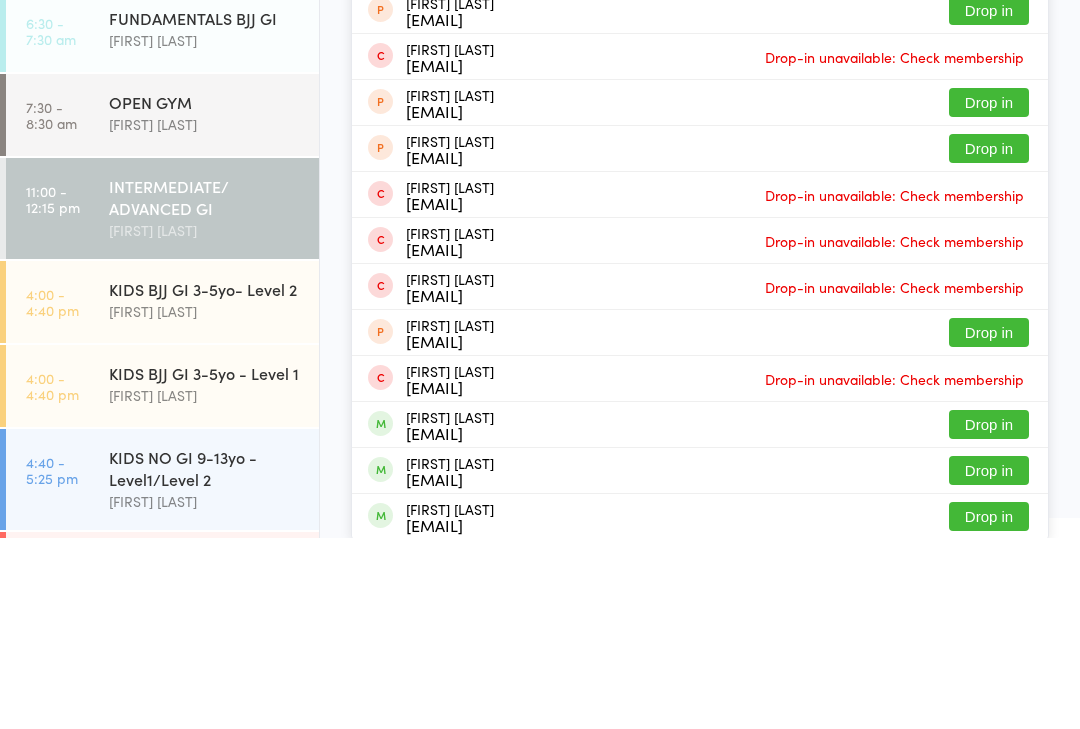 type on "[FIRST]" 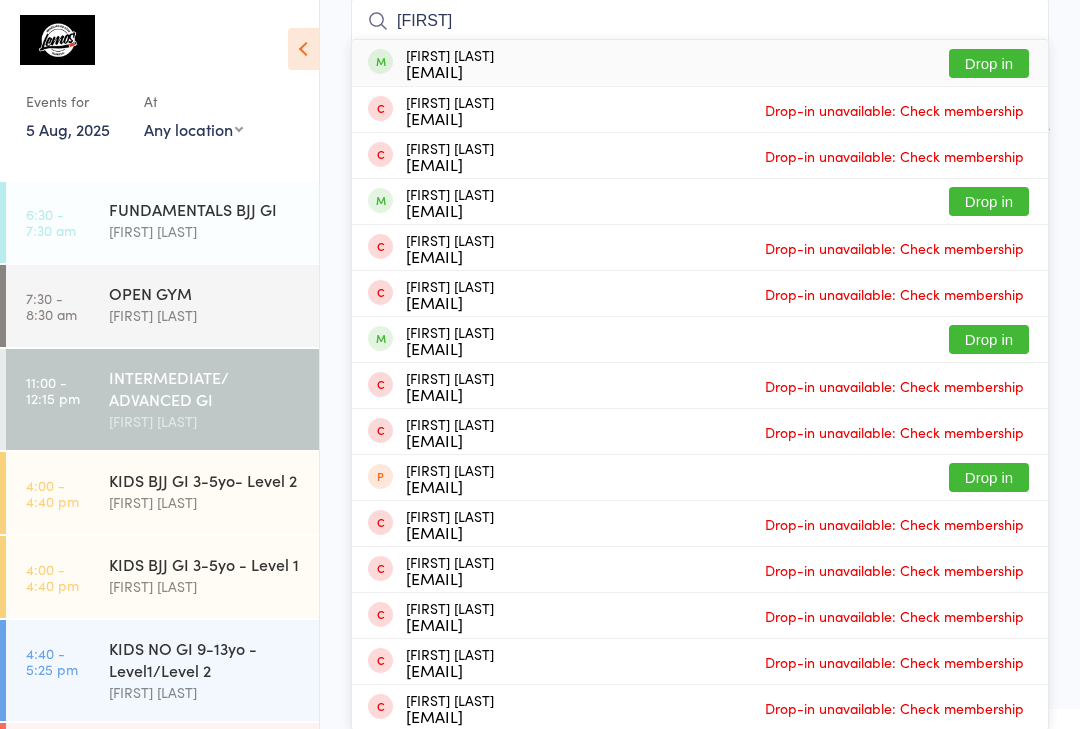 type on "[FIRST]" 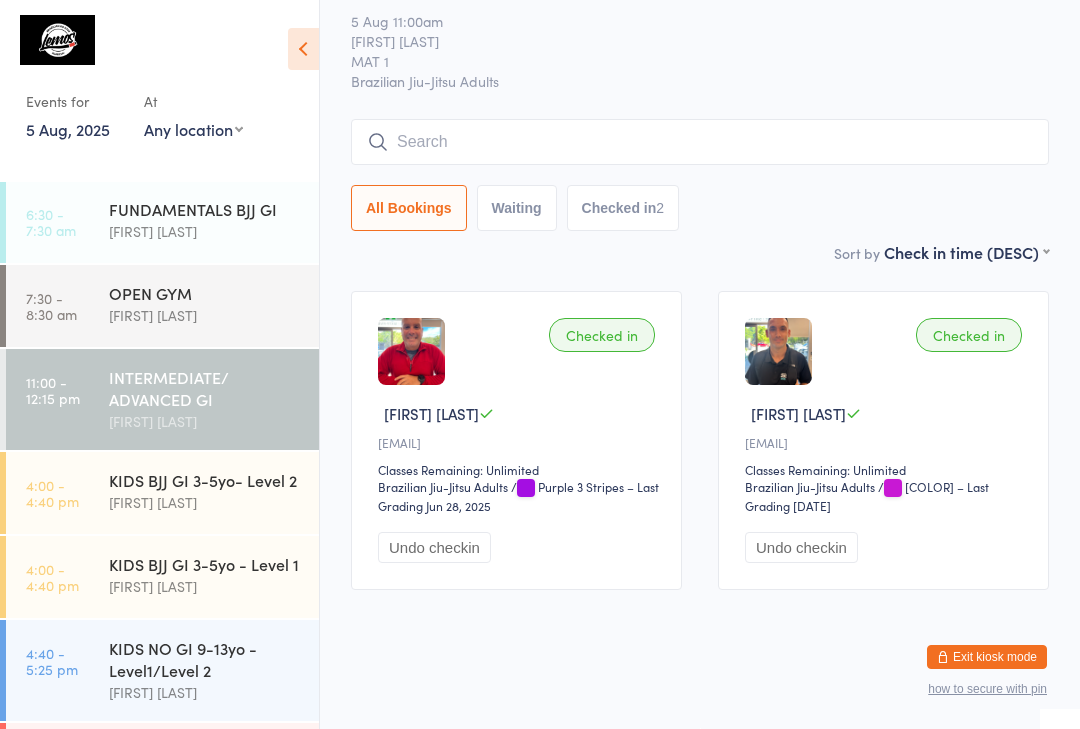 click on "INTERMEDIATE/ ADVANCED GI" at bounding box center [205, 388] 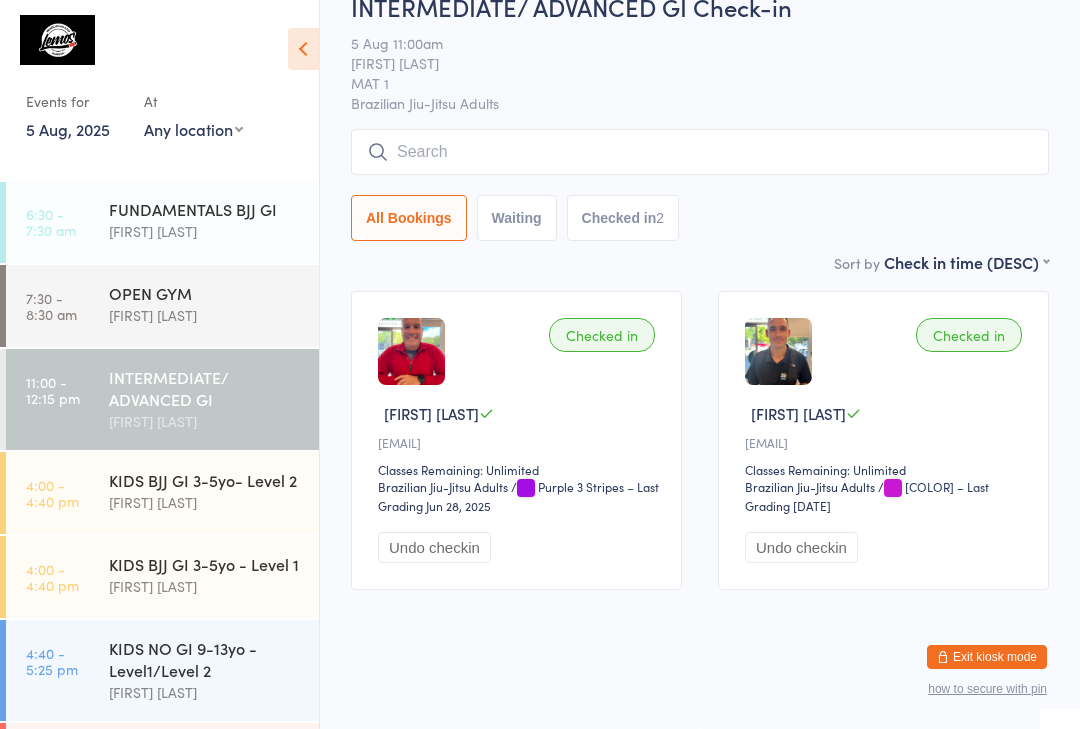 click at bounding box center [700, 152] 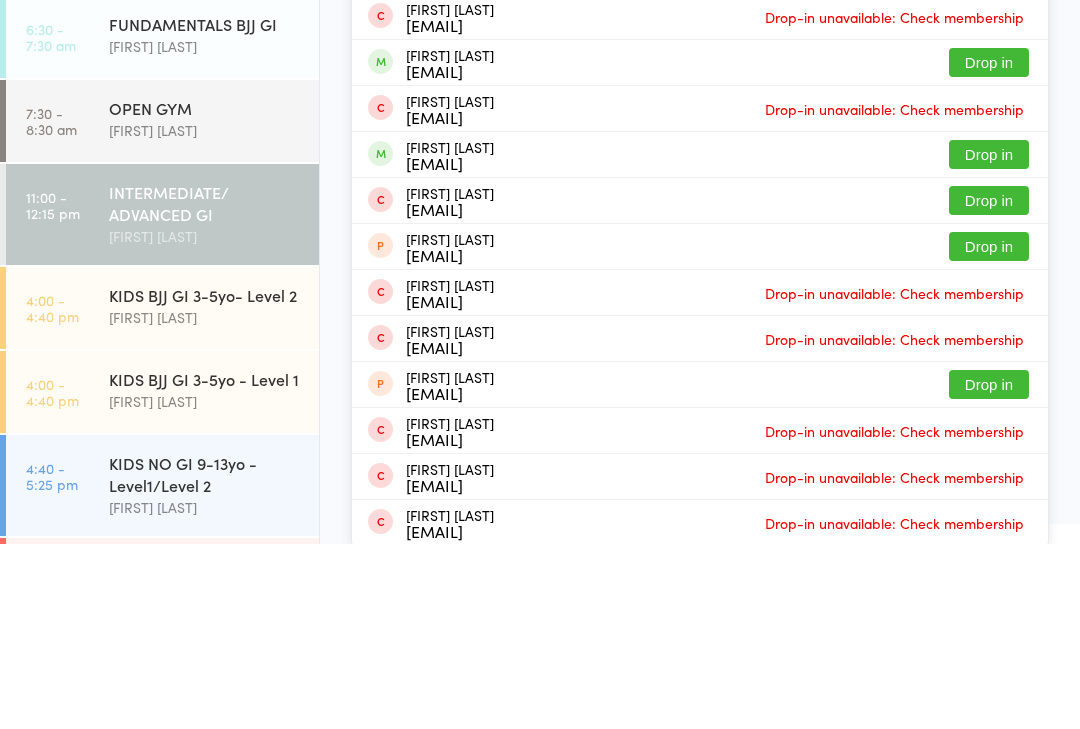 type on "[FIRST]" 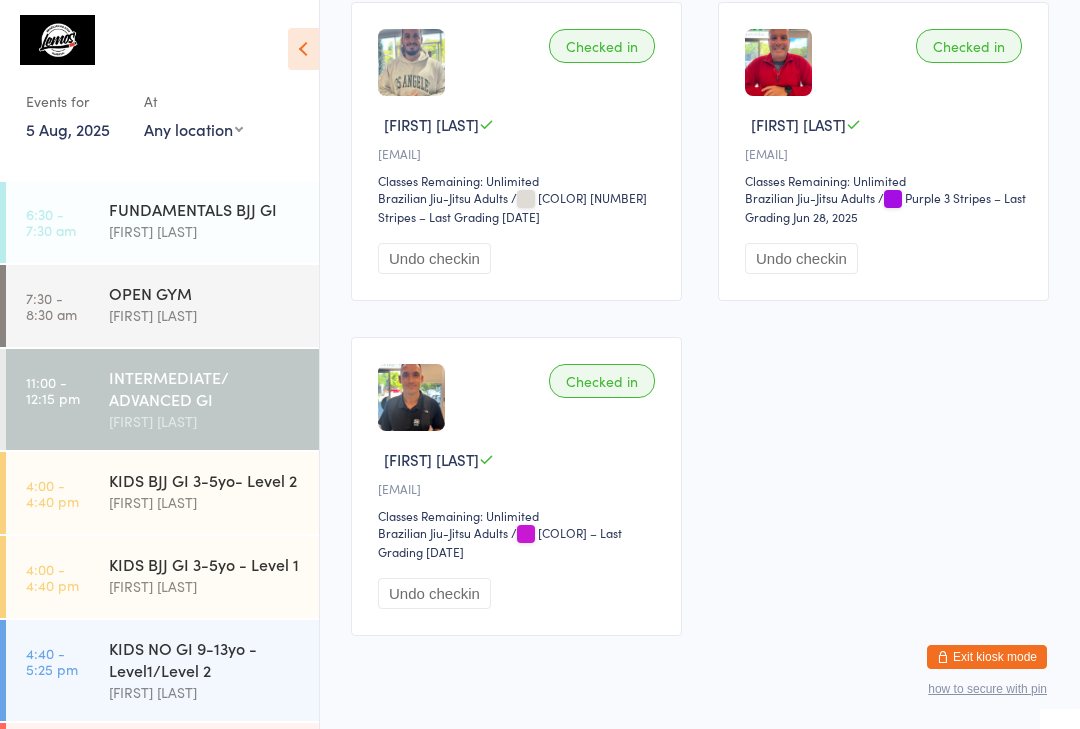 scroll, scrollTop: 392, scrollLeft: 0, axis: vertical 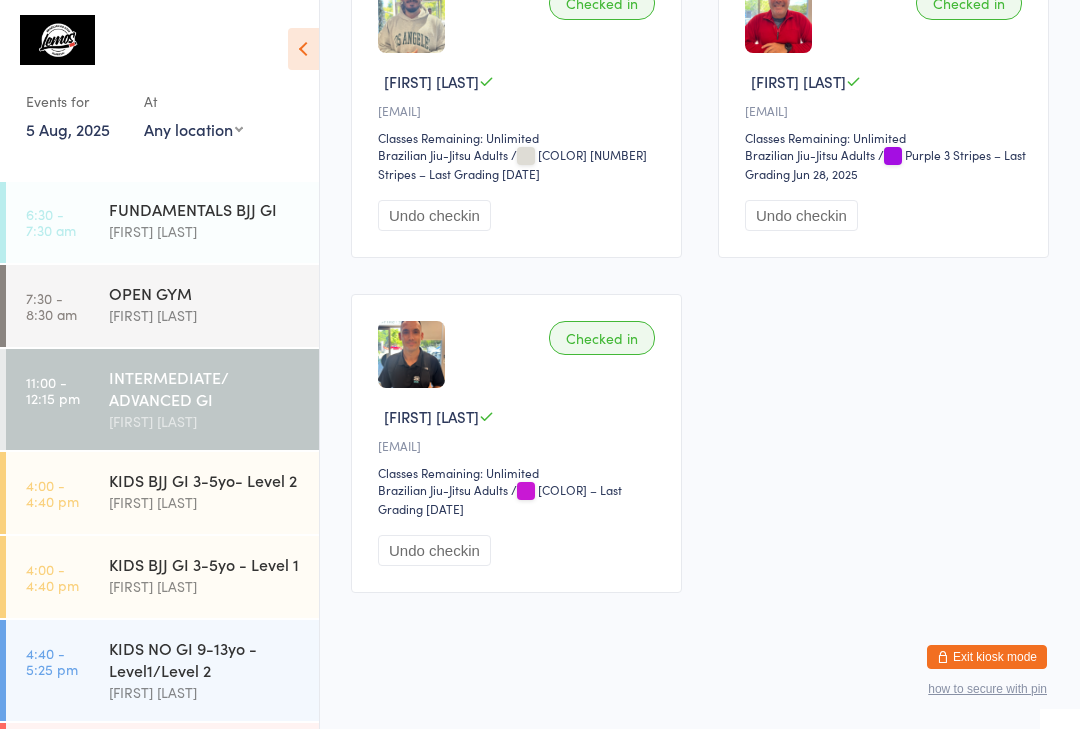 click on "INTERMEDIATE/ ADVANCED GI" at bounding box center (205, 388) 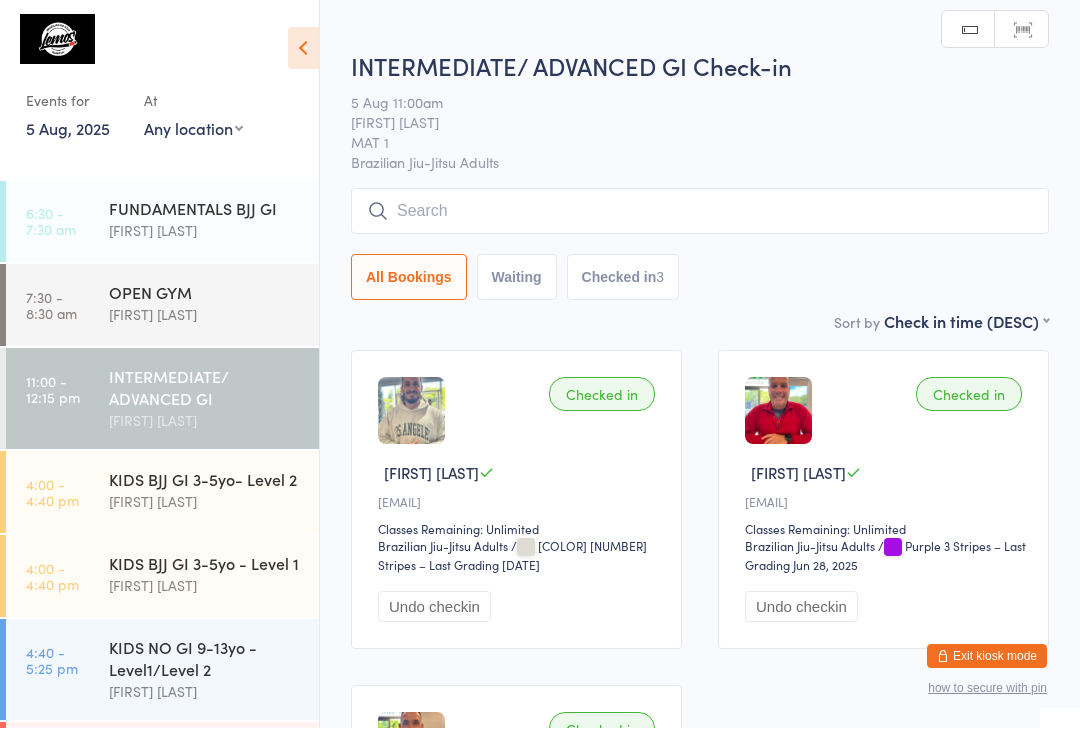 scroll, scrollTop: 1, scrollLeft: 0, axis: vertical 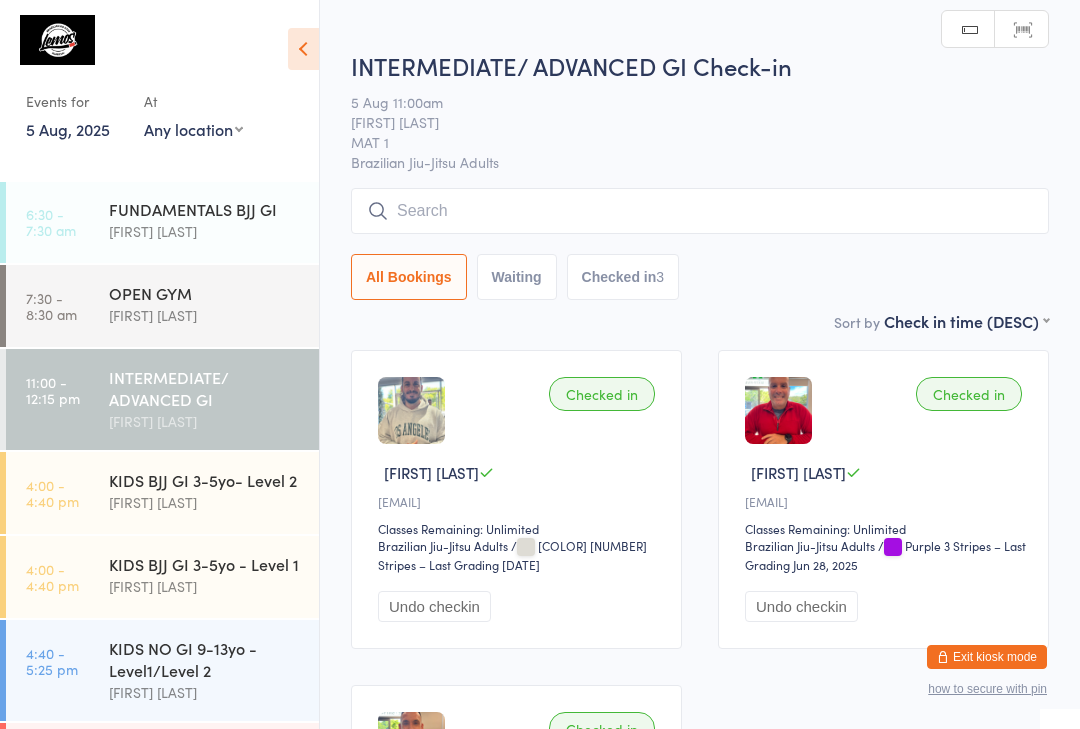 click at bounding box center (700, 211) 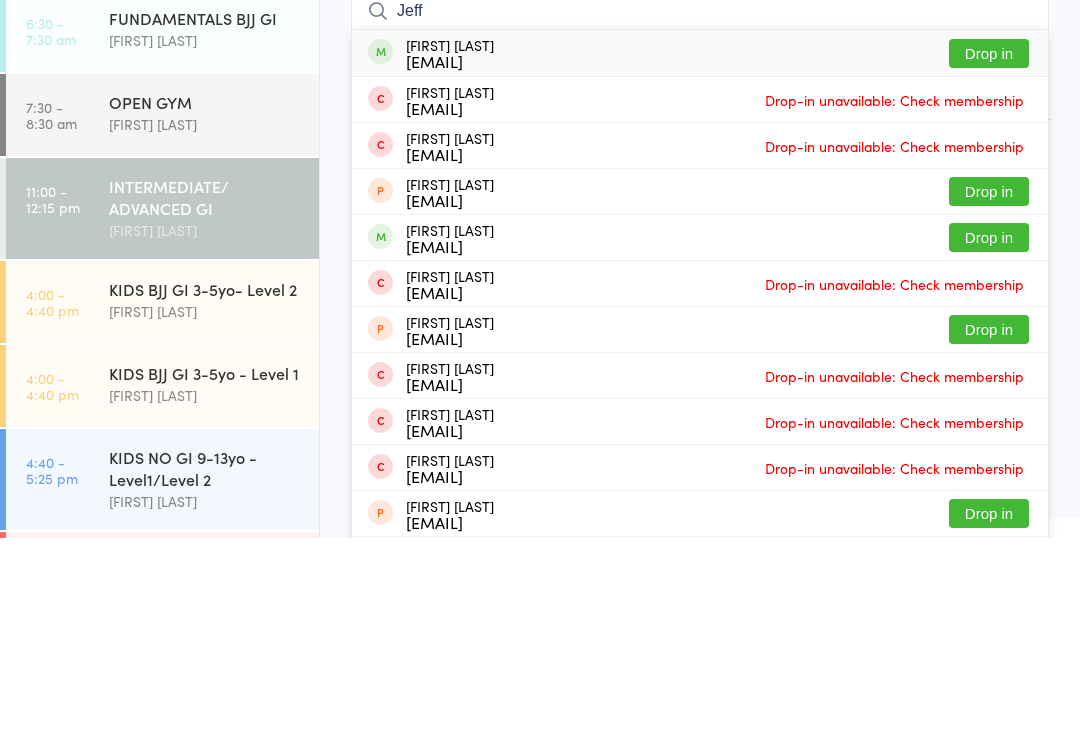 type on "Jeff" 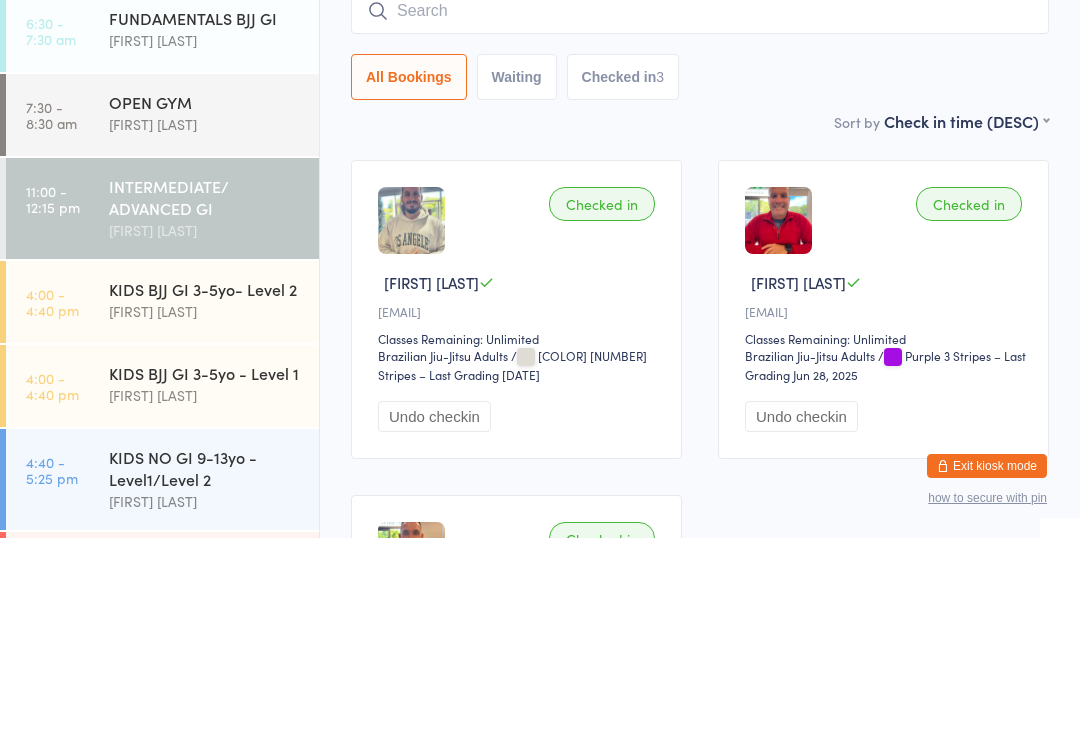 scroll, scrollTop: 191, scrollLeft: 0, axis: vertical 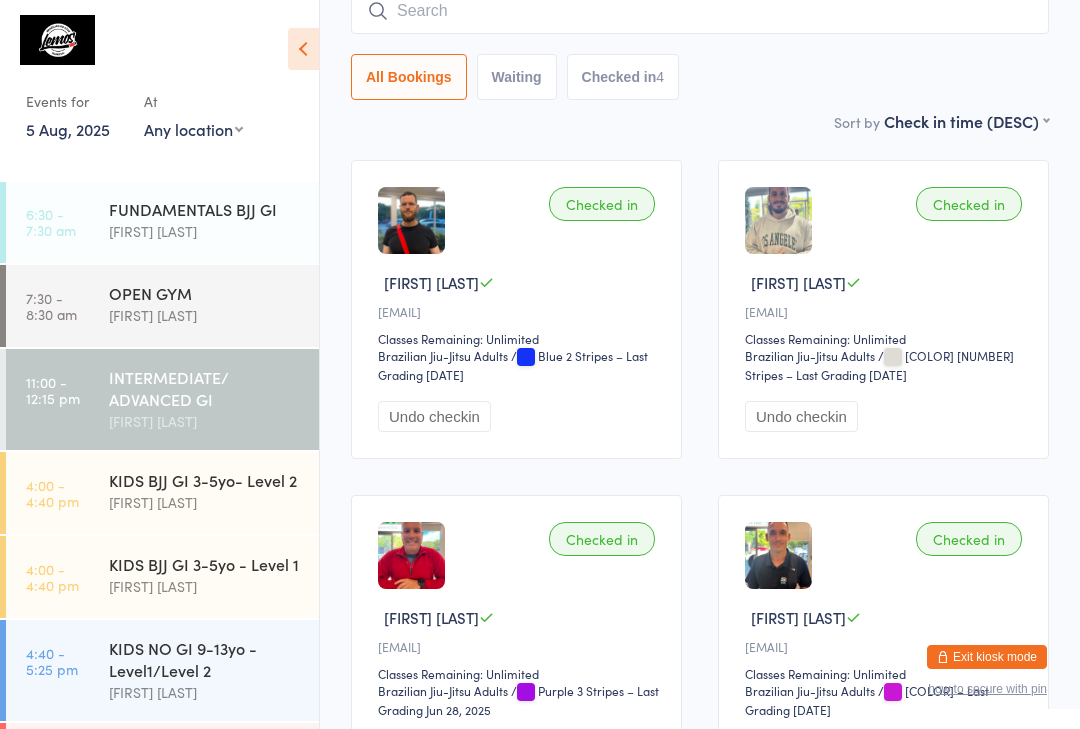 click at bounding box center (700, 11) 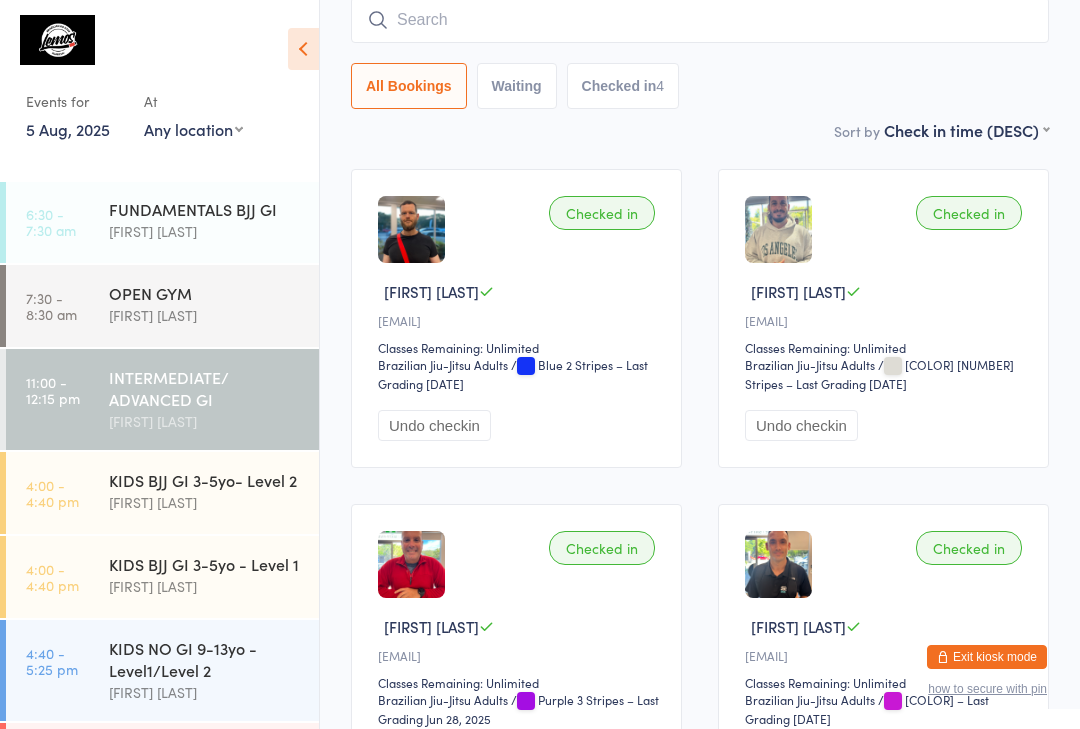 scroll, scrollTop: 181, scrollLeft: 0, axis: vertical 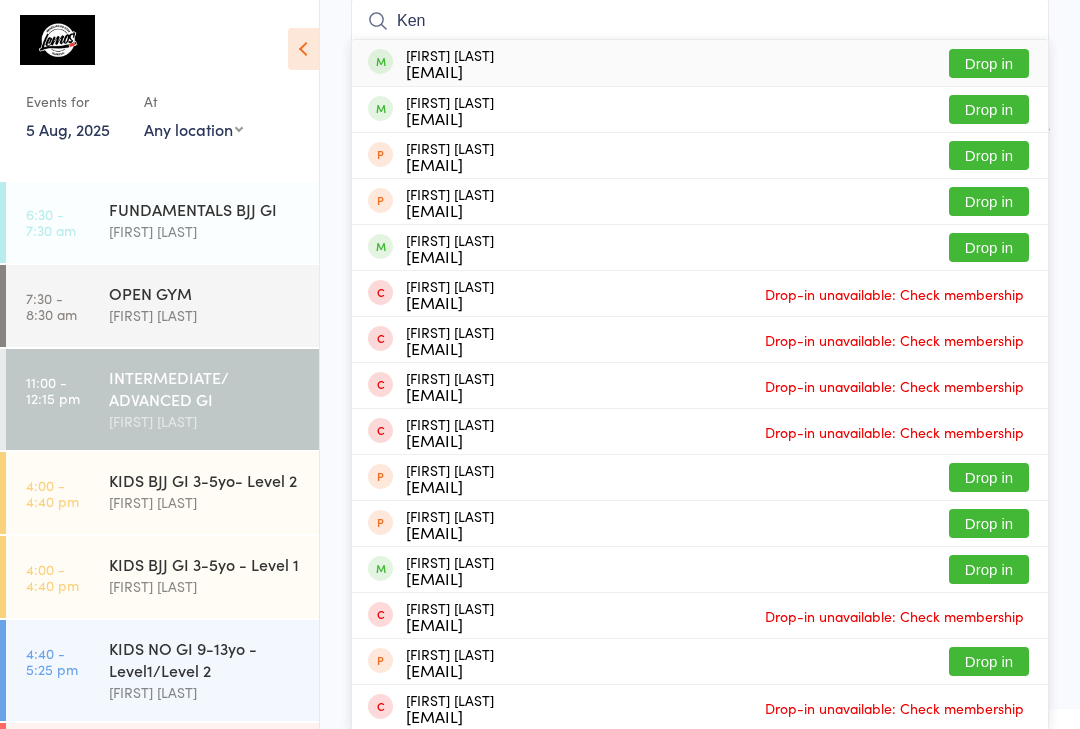 type on "Ken" 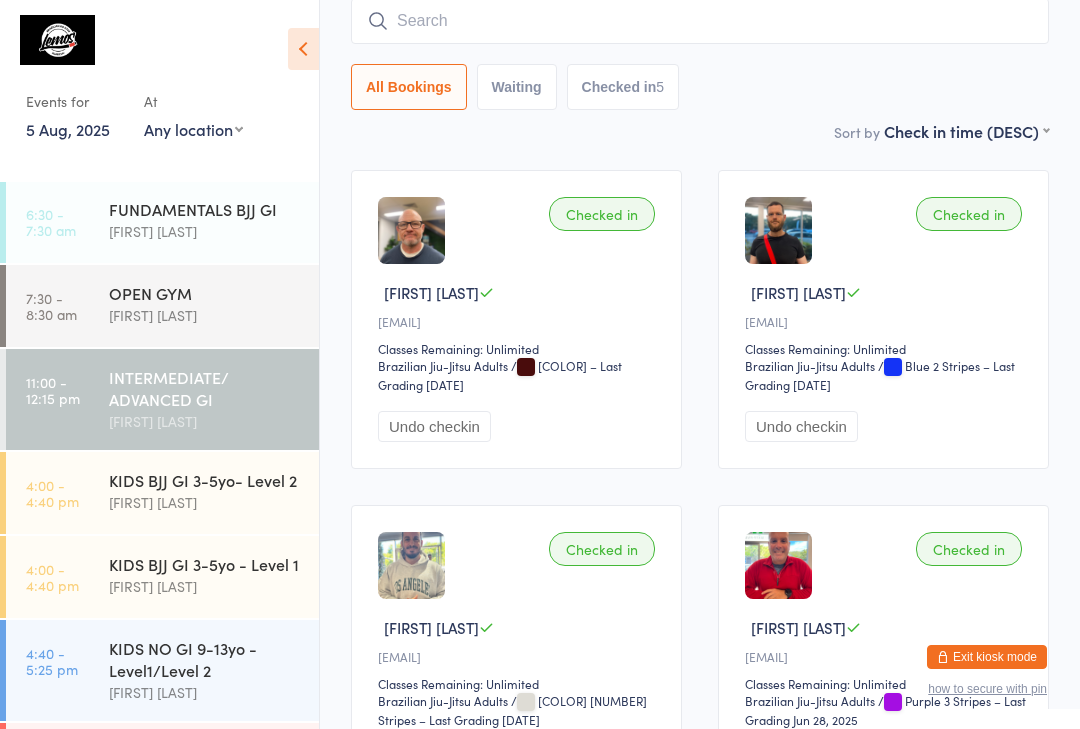 click at bounding box center [700, 21] 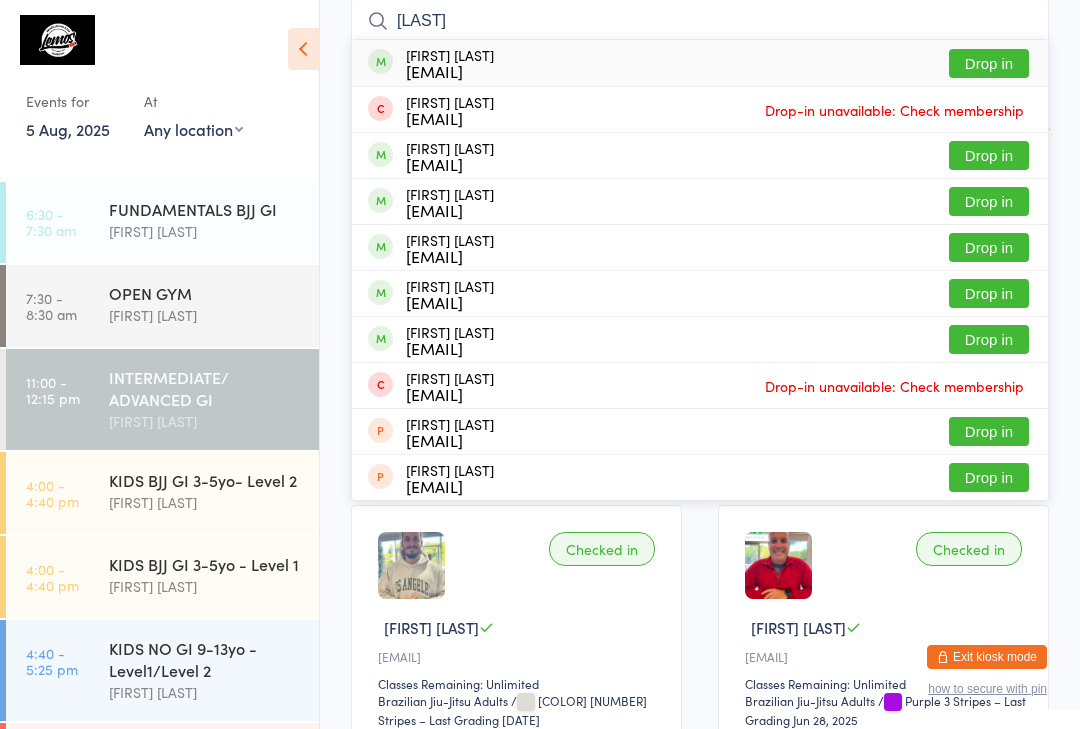 type on "[LAST]" 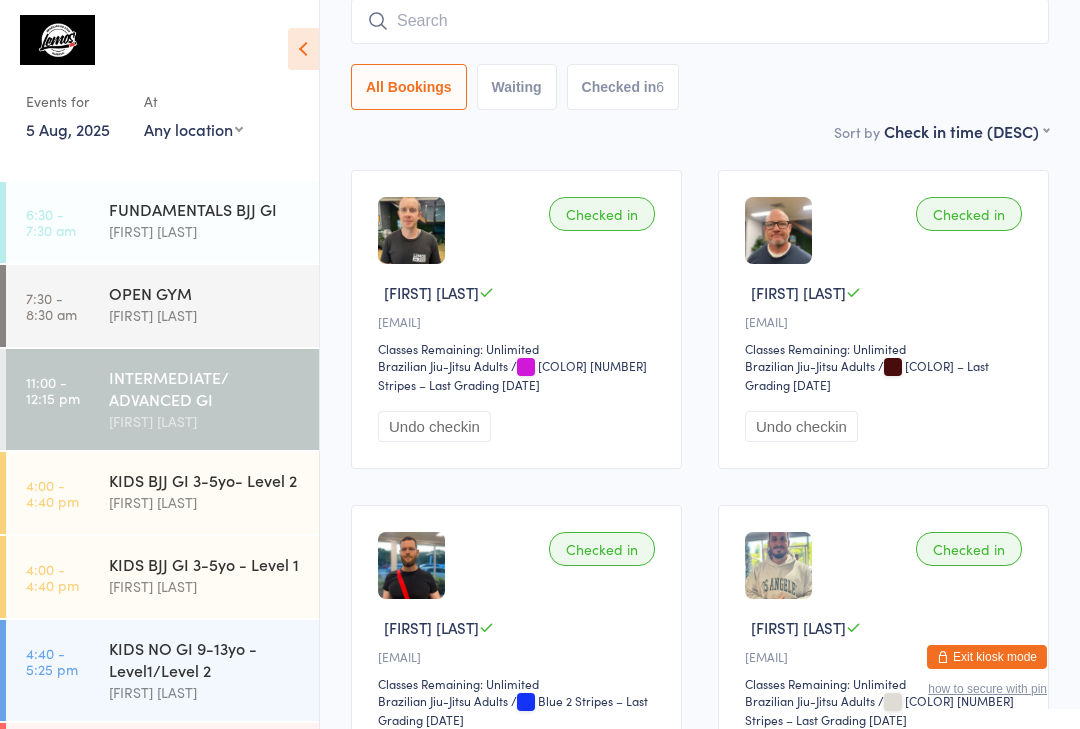 click at bounding box center [700, 21] 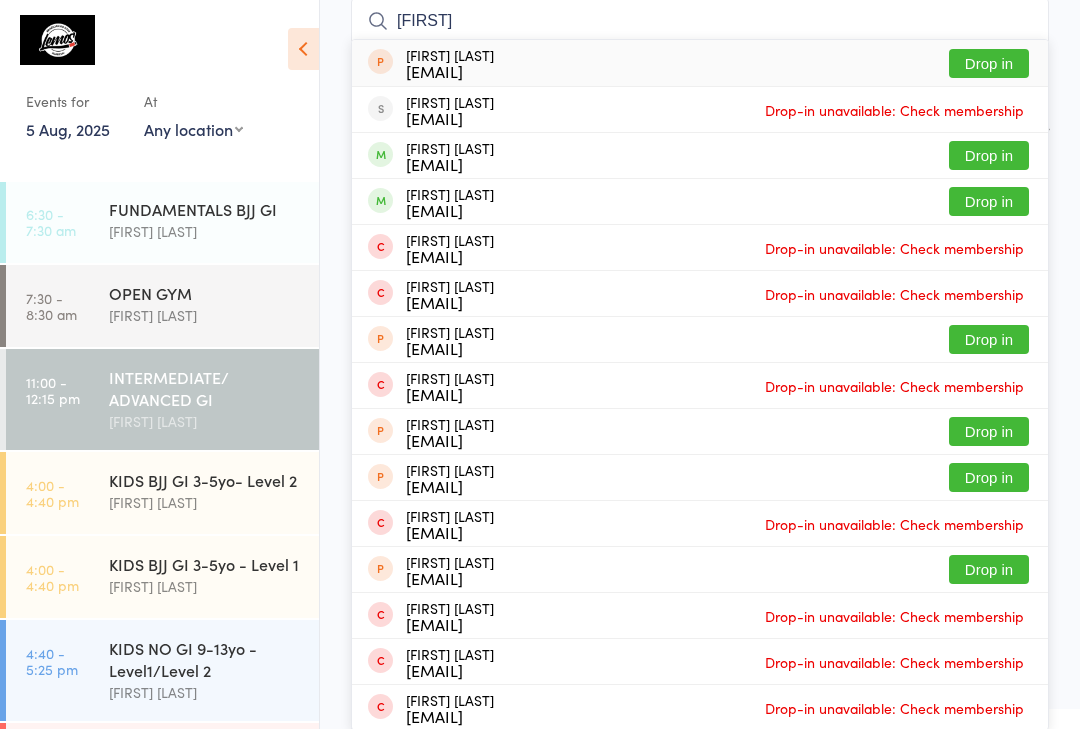 type on "[FIRST]" 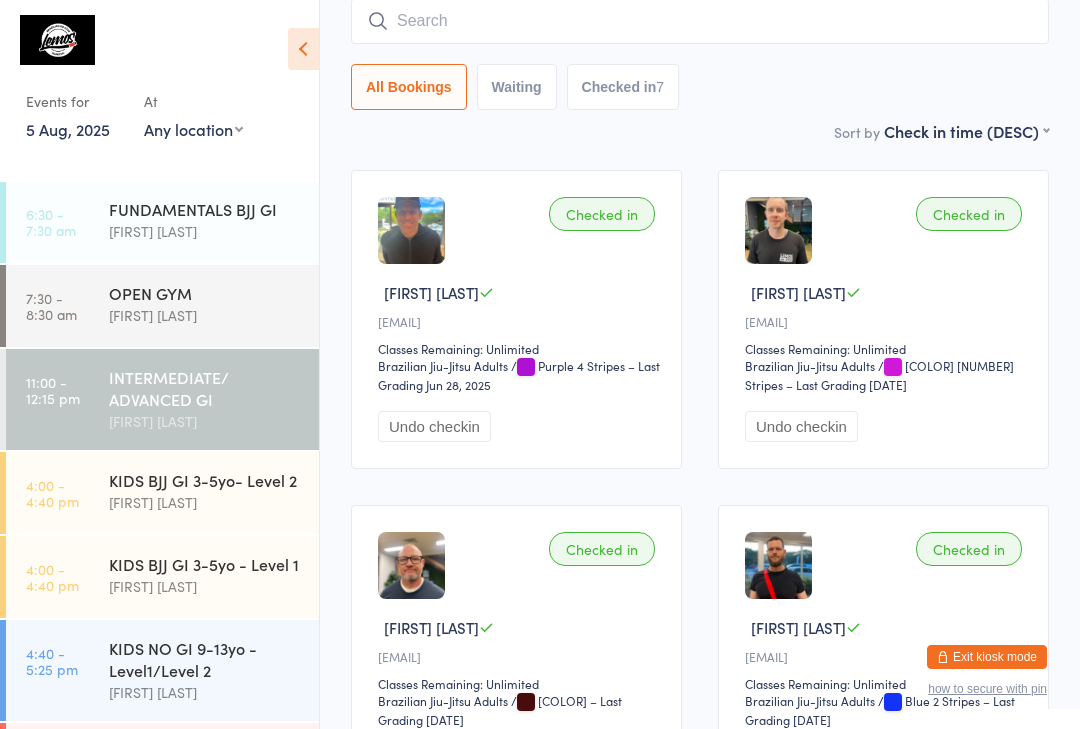 click at bounding box center [700, 21] 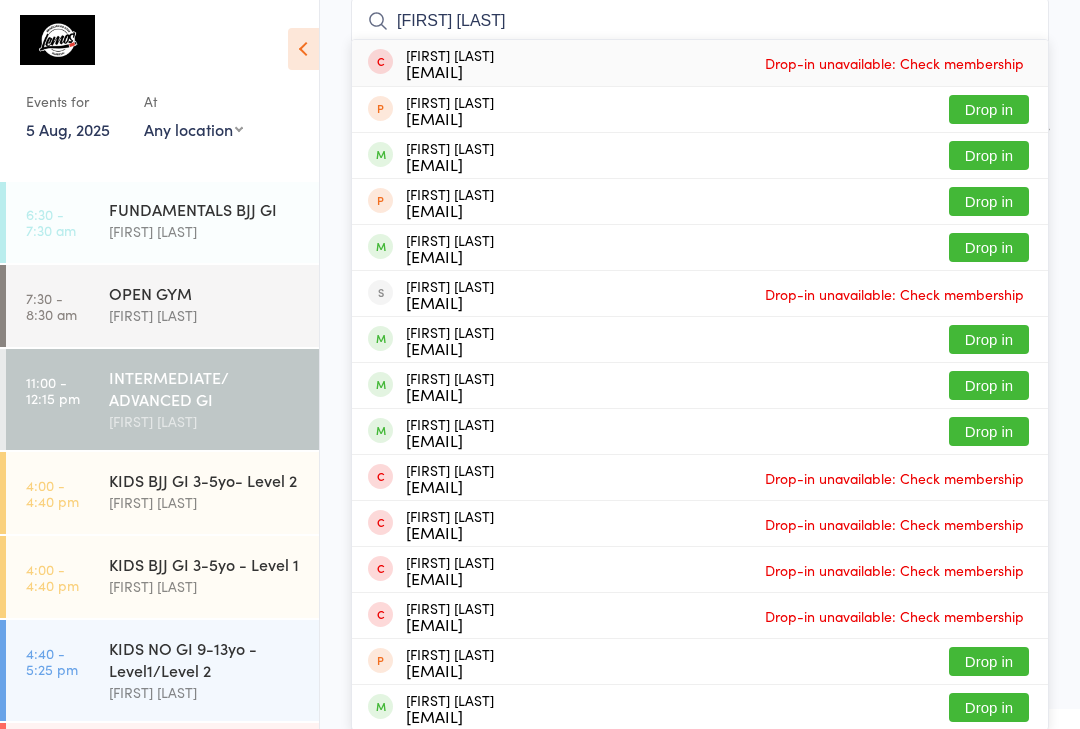 type on "[FIRST] [LAST]" 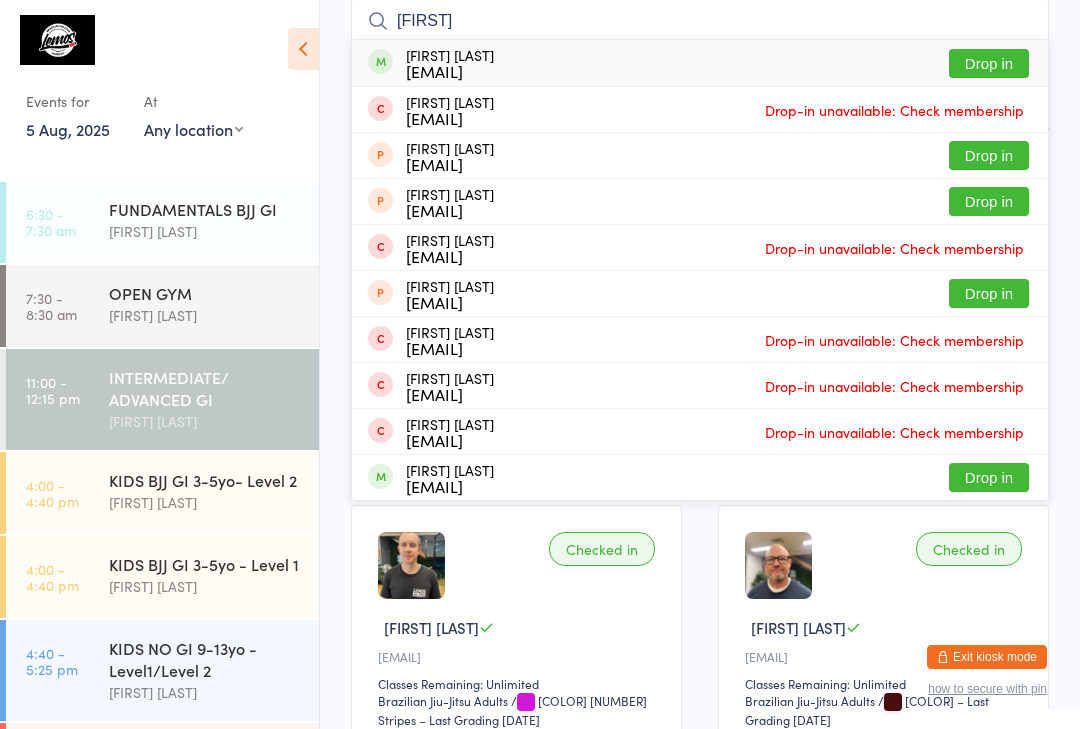 type on "[FIRST]" 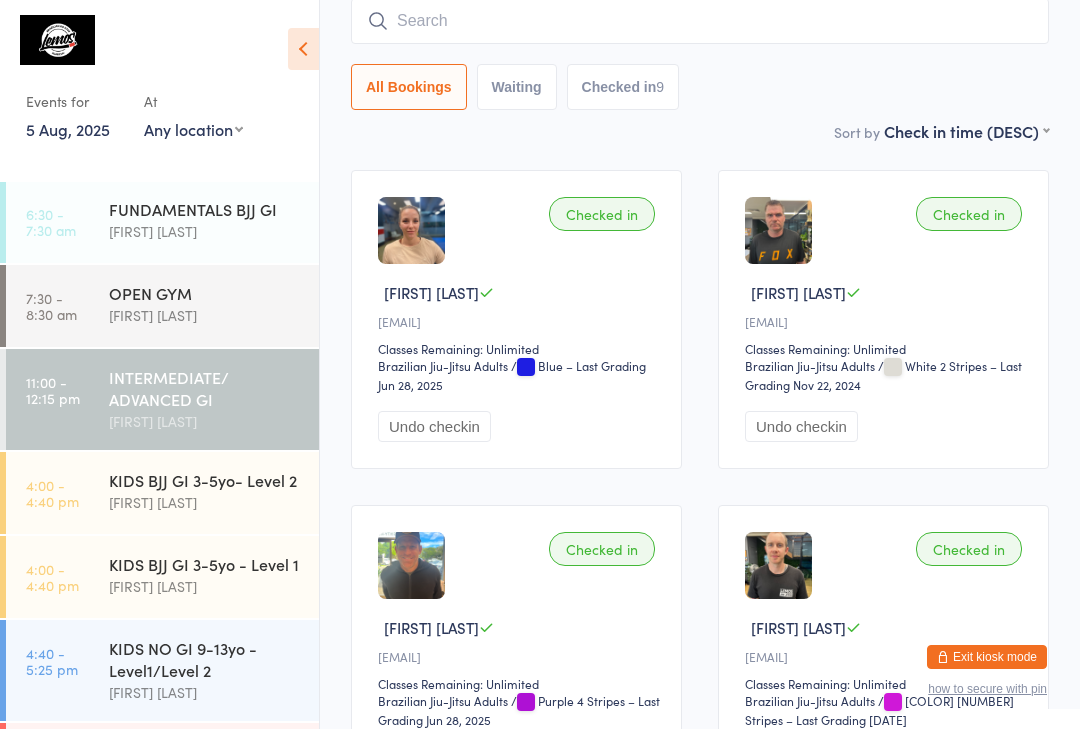 click at bounding box center [700, 21] 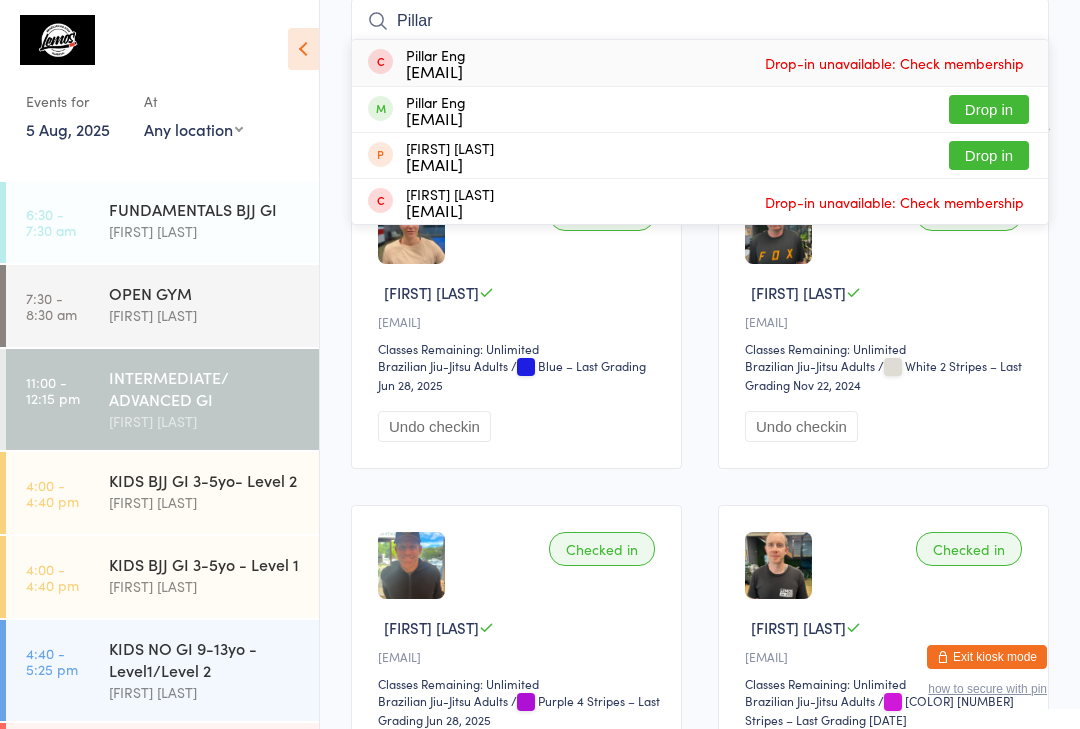 type on "Pillar" 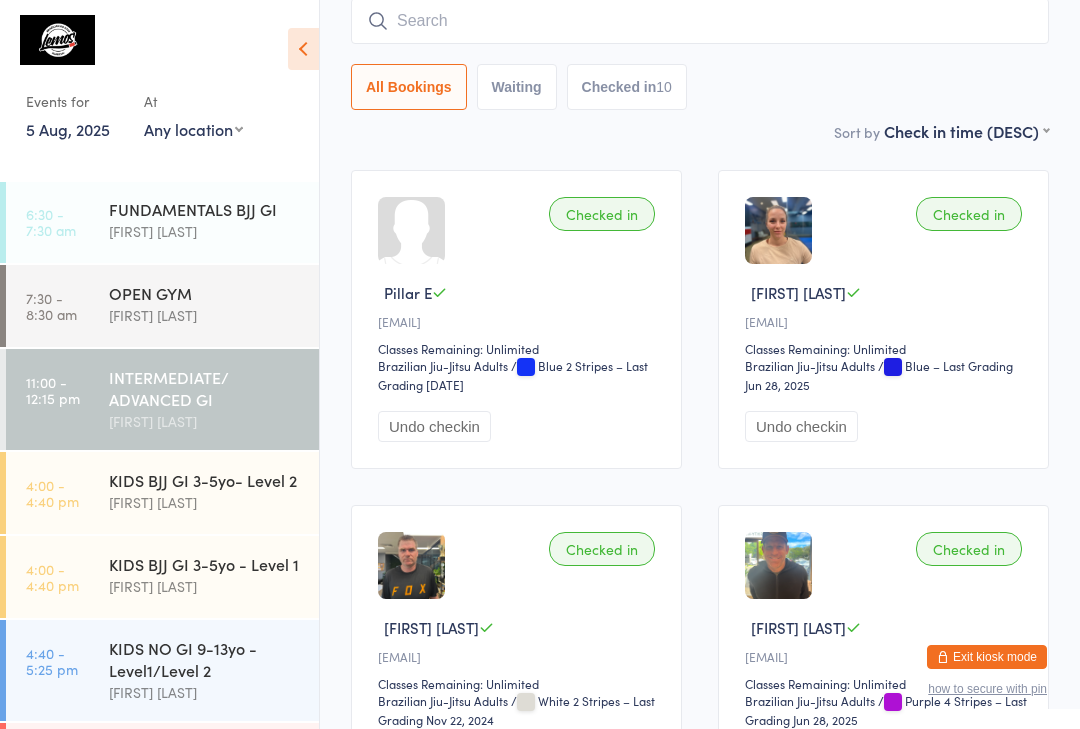 click at bounding box center (700, 21) 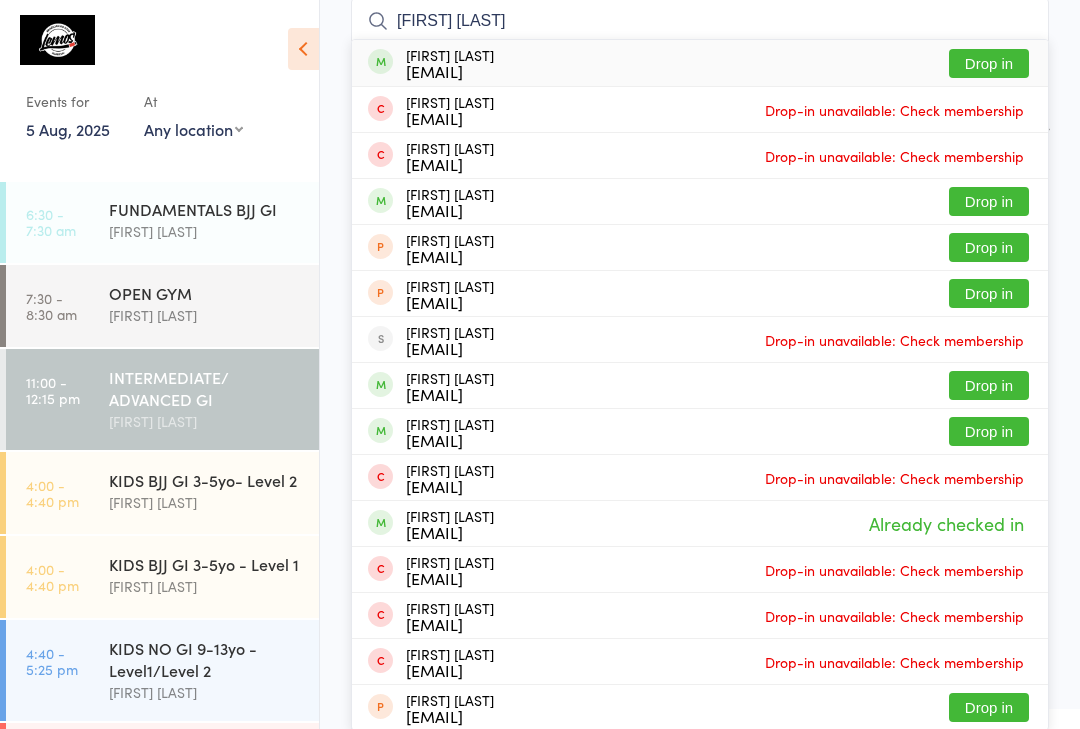 type on "[FIRST] [LAST]" 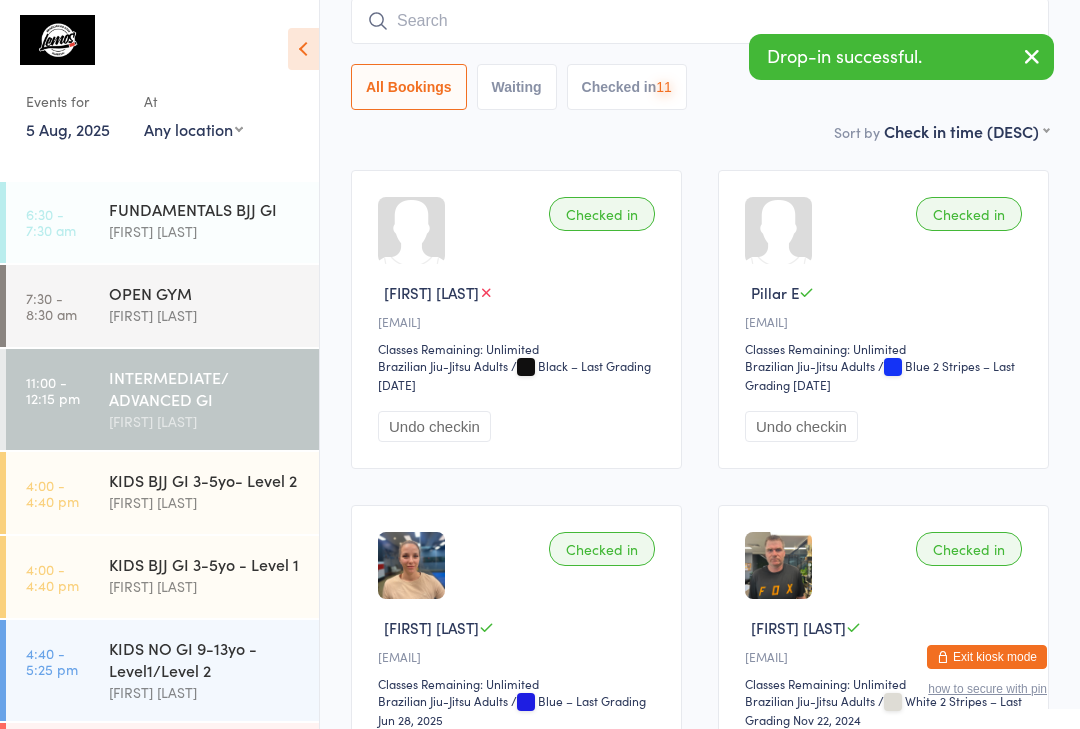 click at bounding box center (700, 21) 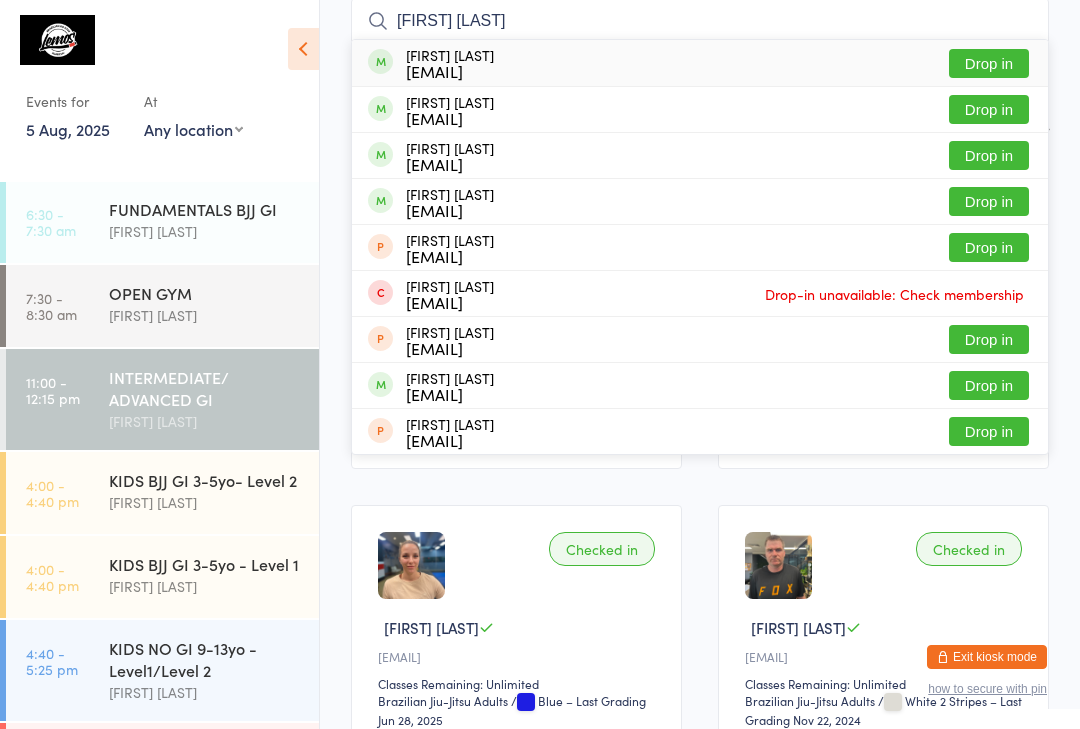 type on "[FIRST] [LAST]" 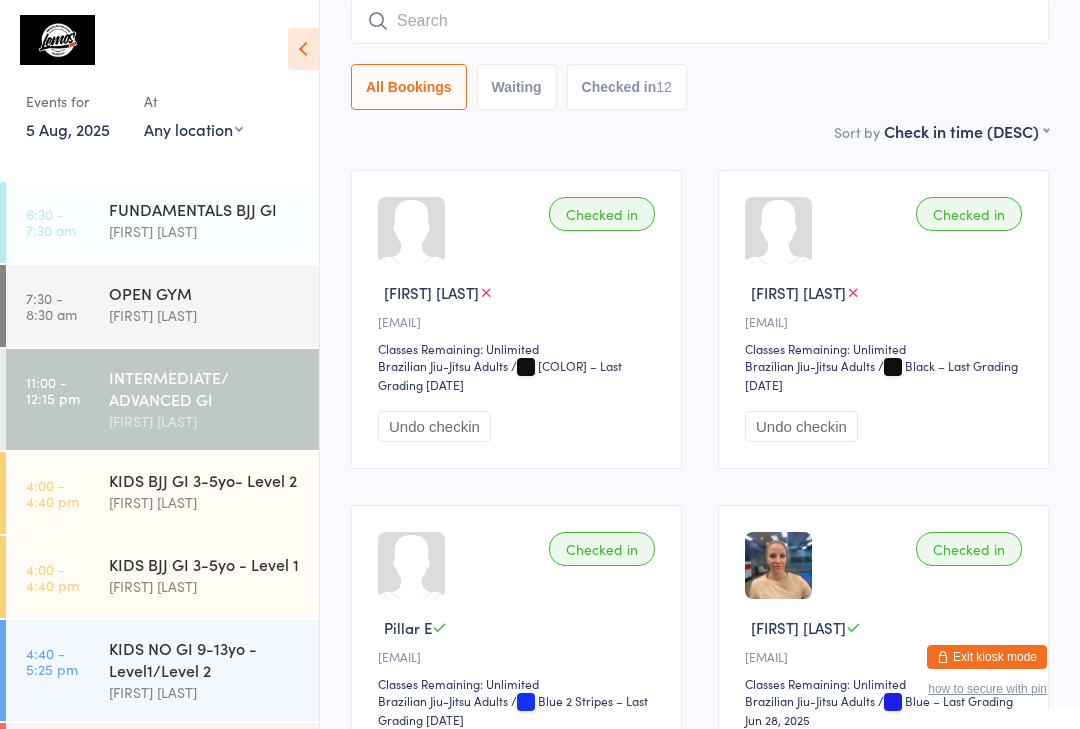 click at bounding box center [700, 21] 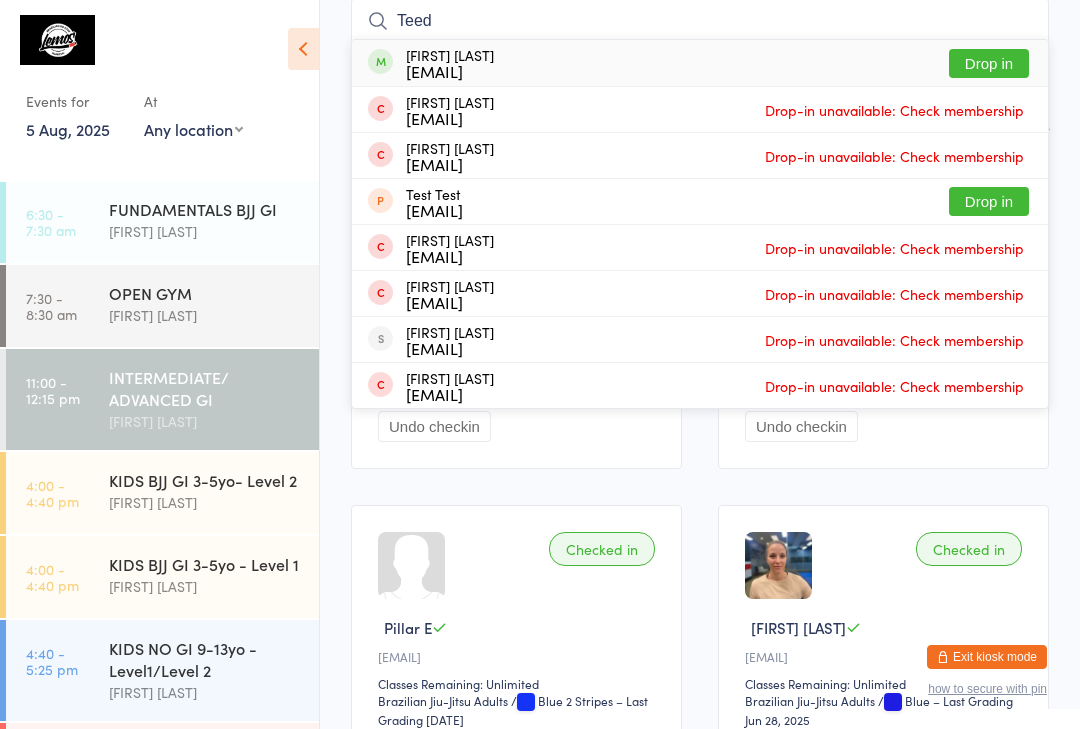 type on "Teed" 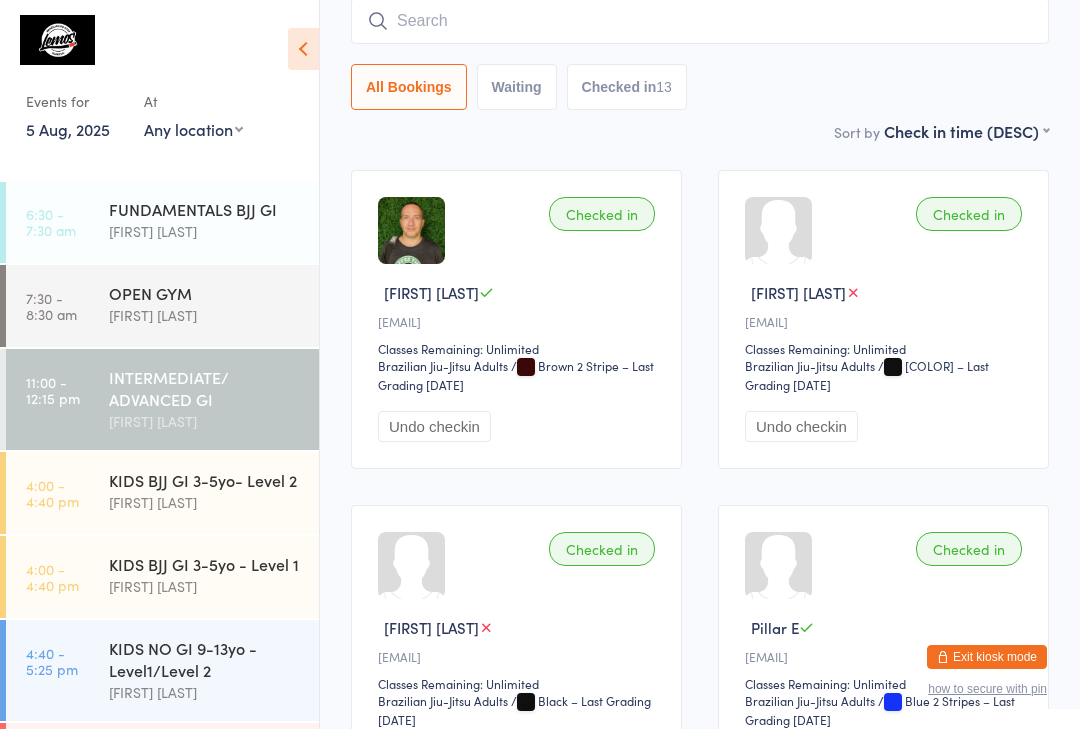 click at bounding box center [700, 21] 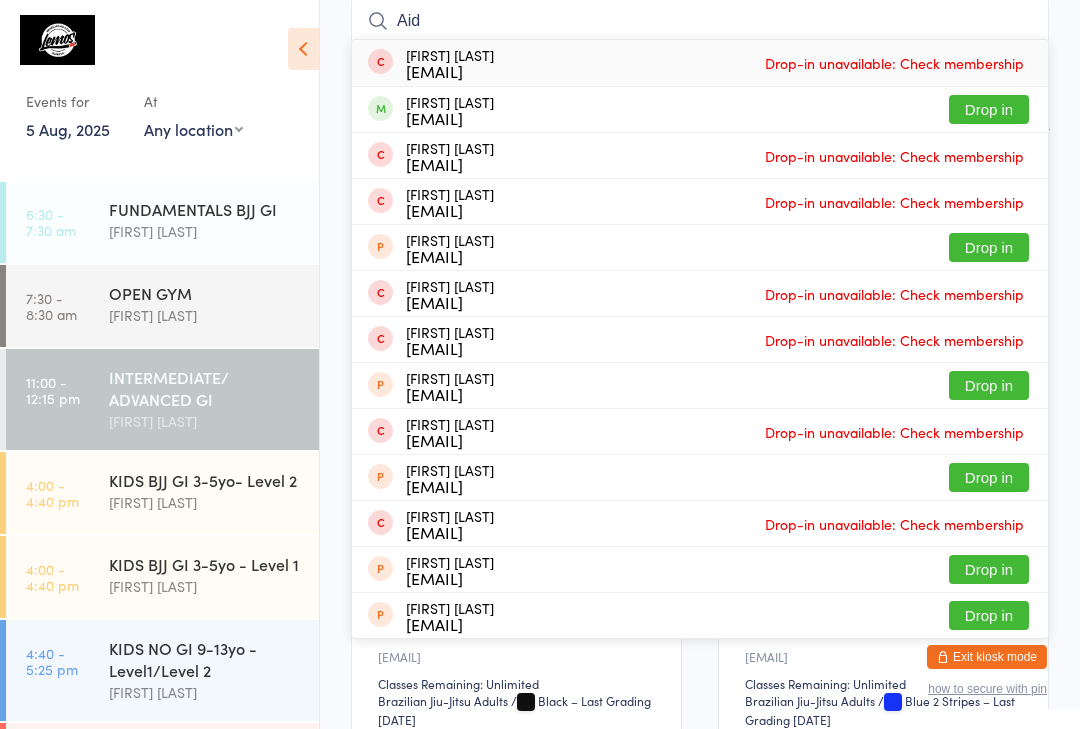 type on "Aid" 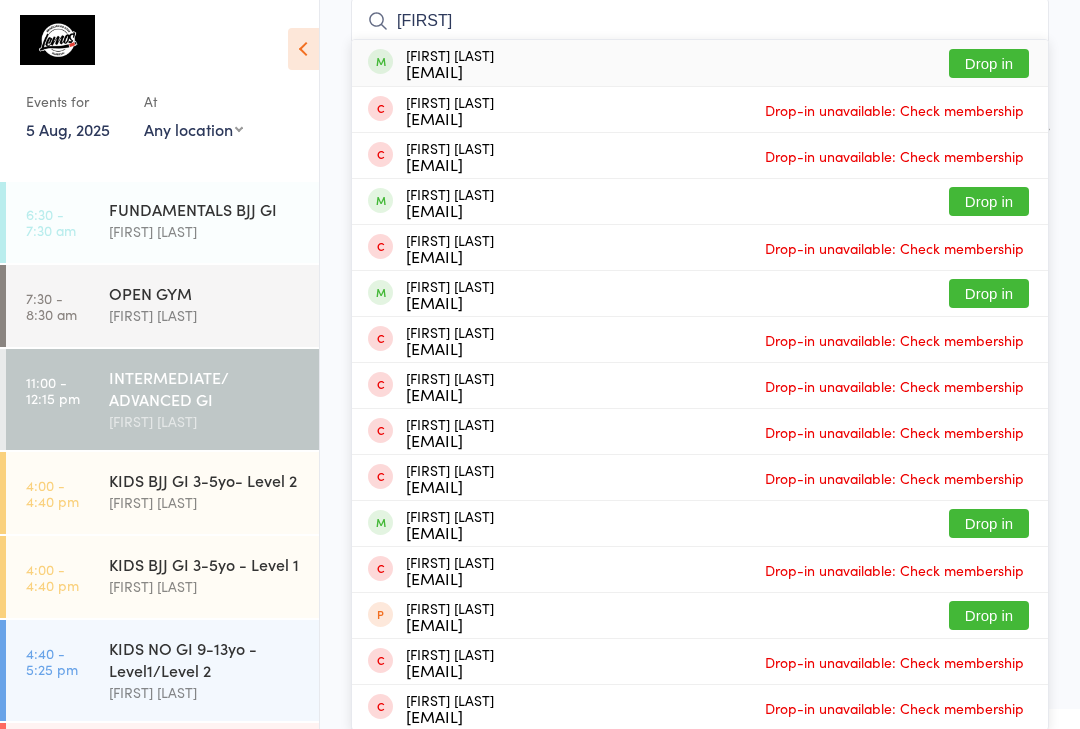 type on "[FIRST]" 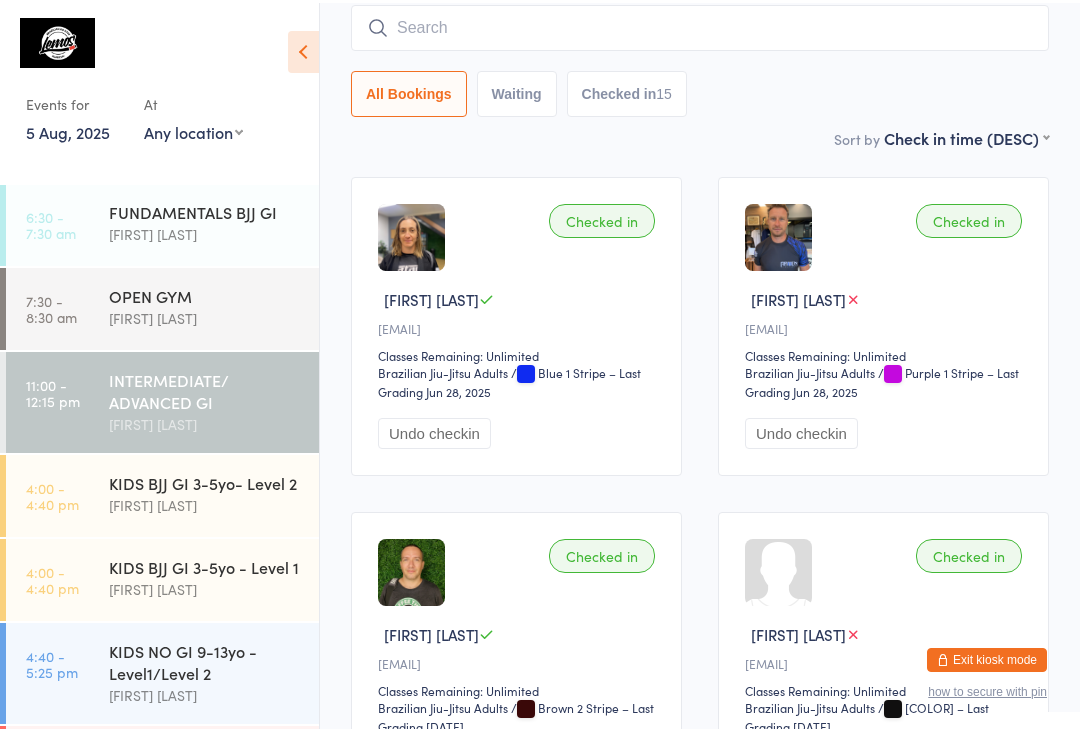 click at bounding box center (700, 25) 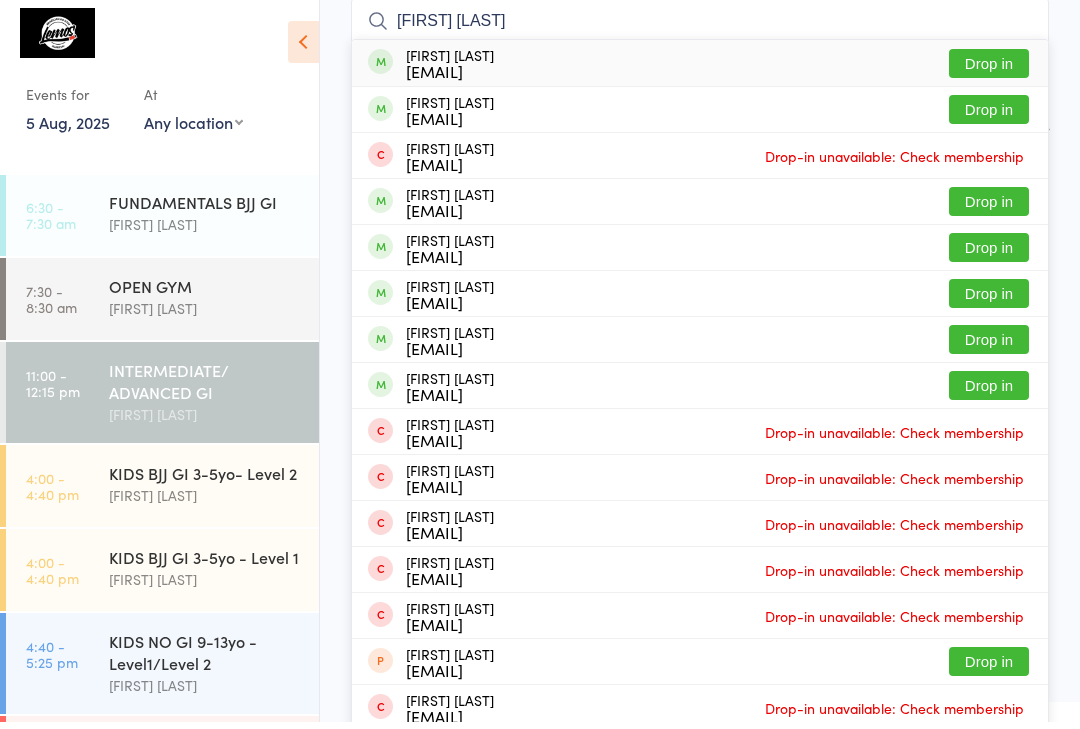 type on "[FIRST] [LAST]" 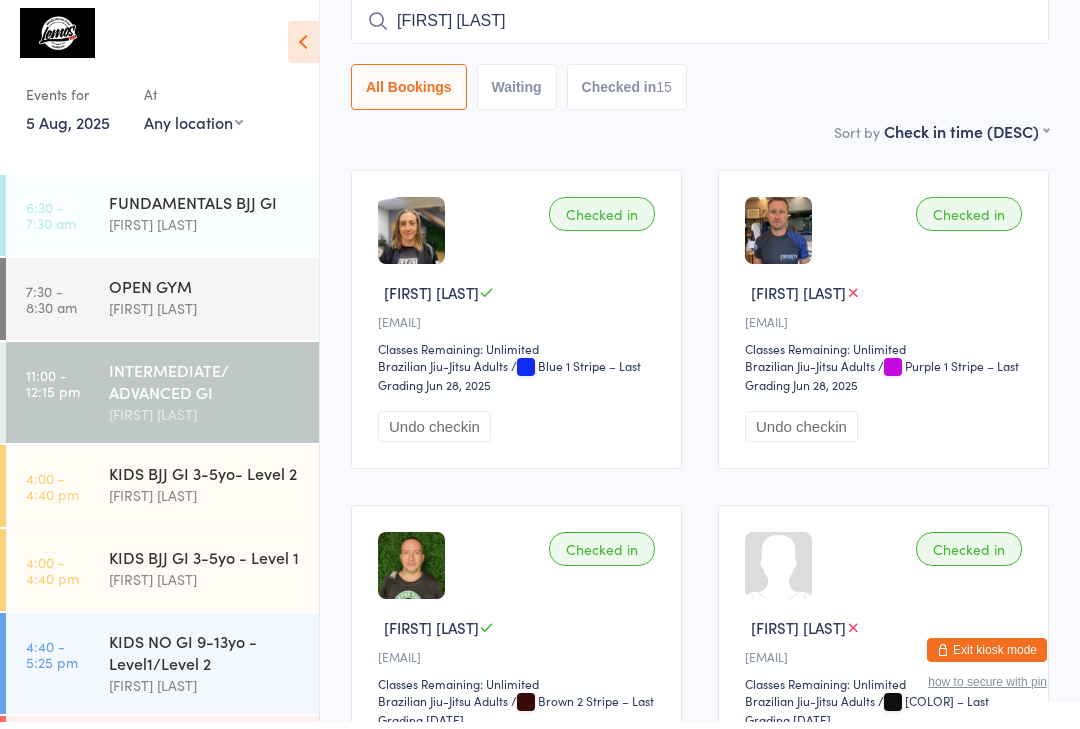 type 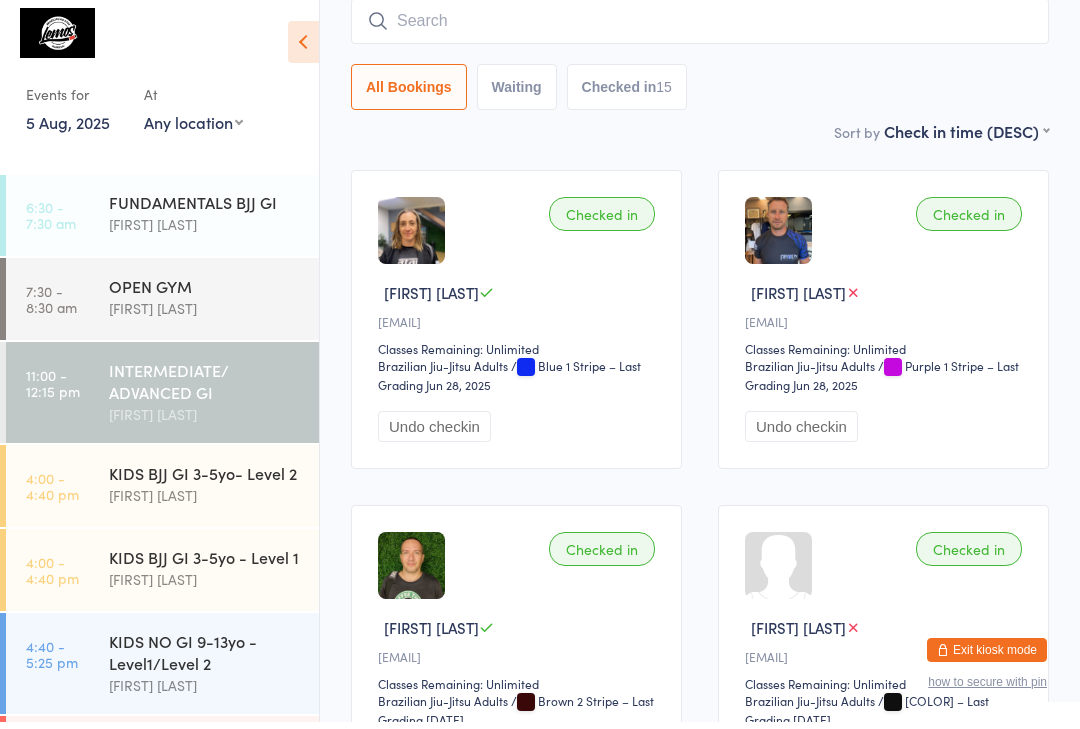 scroll, scrollTop: 181, scrollLeft: 0, axis: vertical 